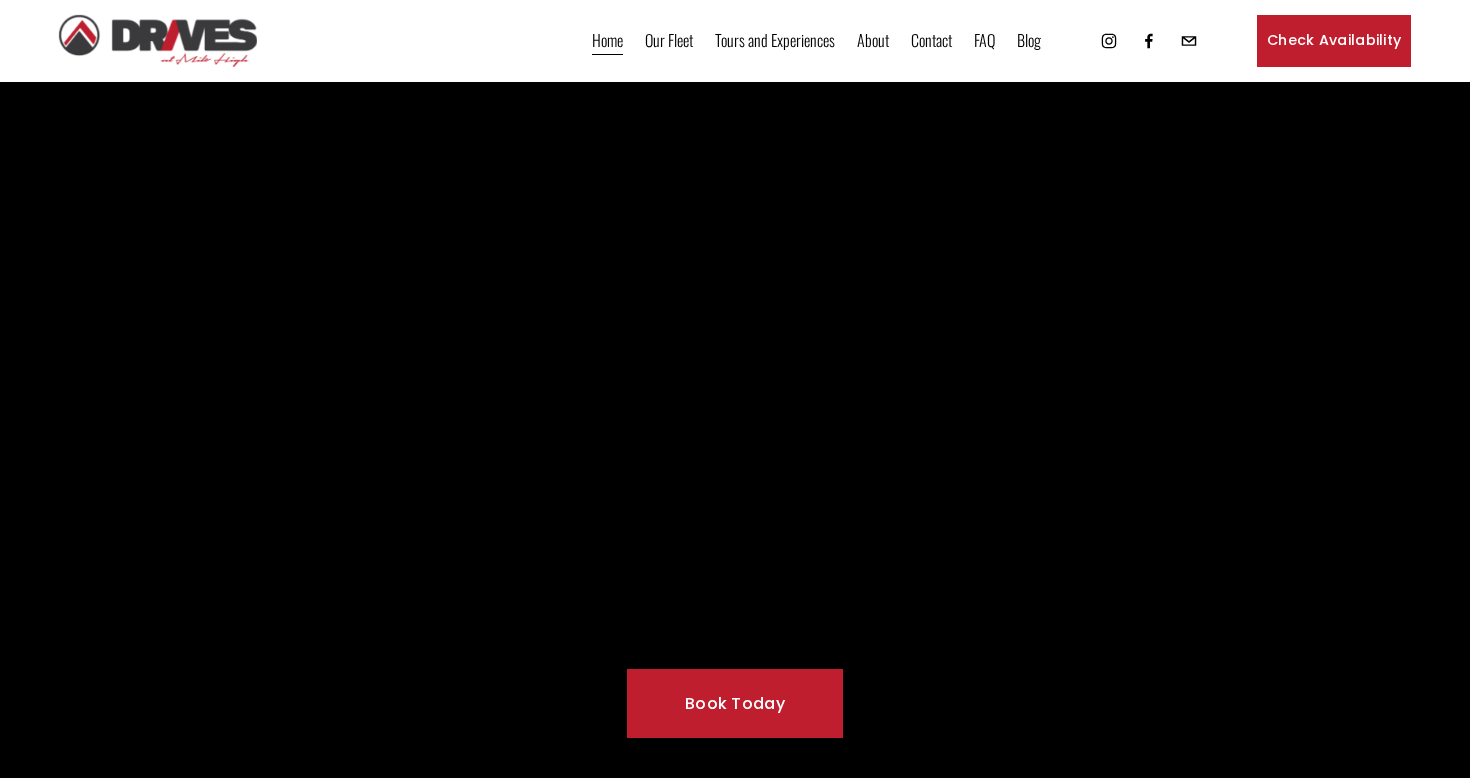 scroll, scrollTop: 0, scrollLeft: 0, axis: both 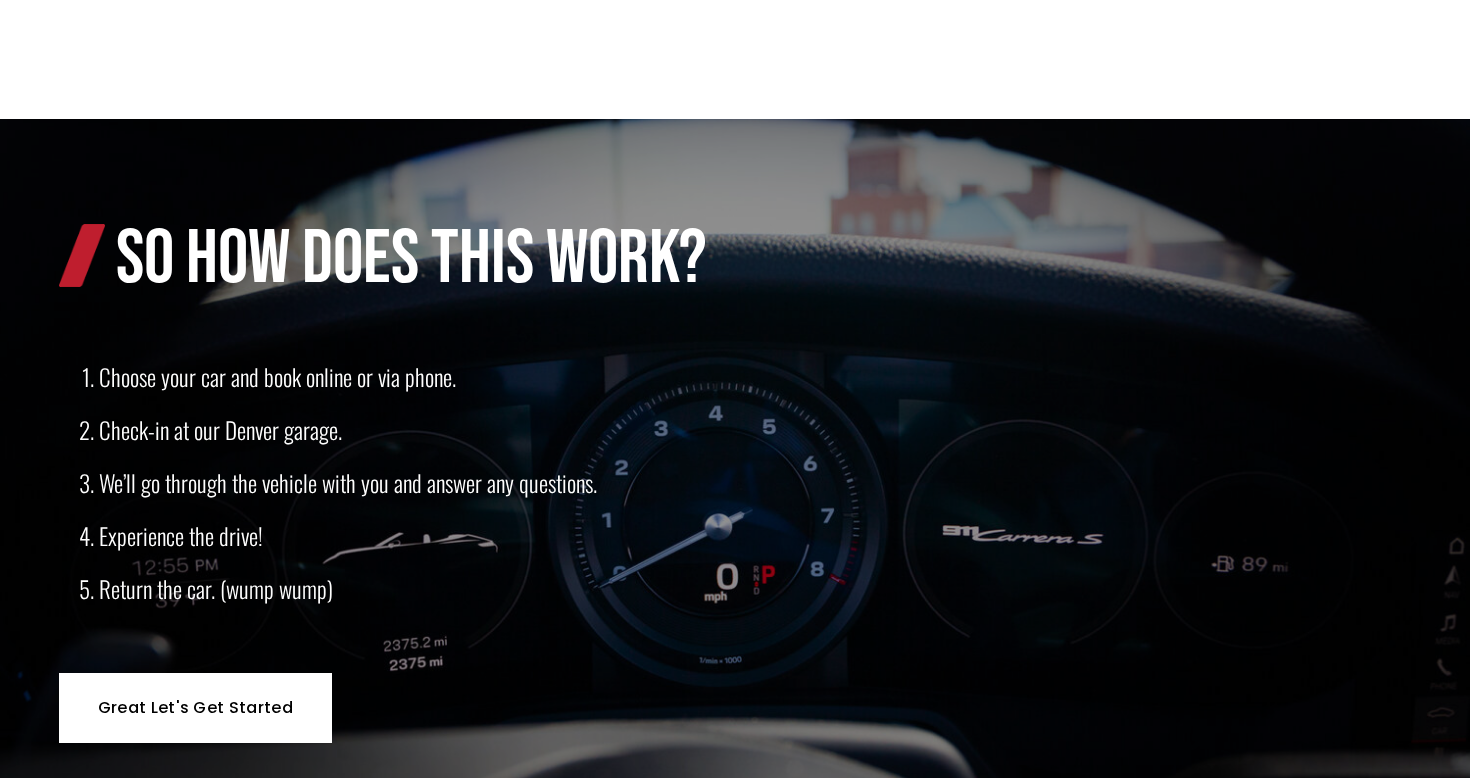click on "Great Let's Get Started" at bounding box center (195, 707) 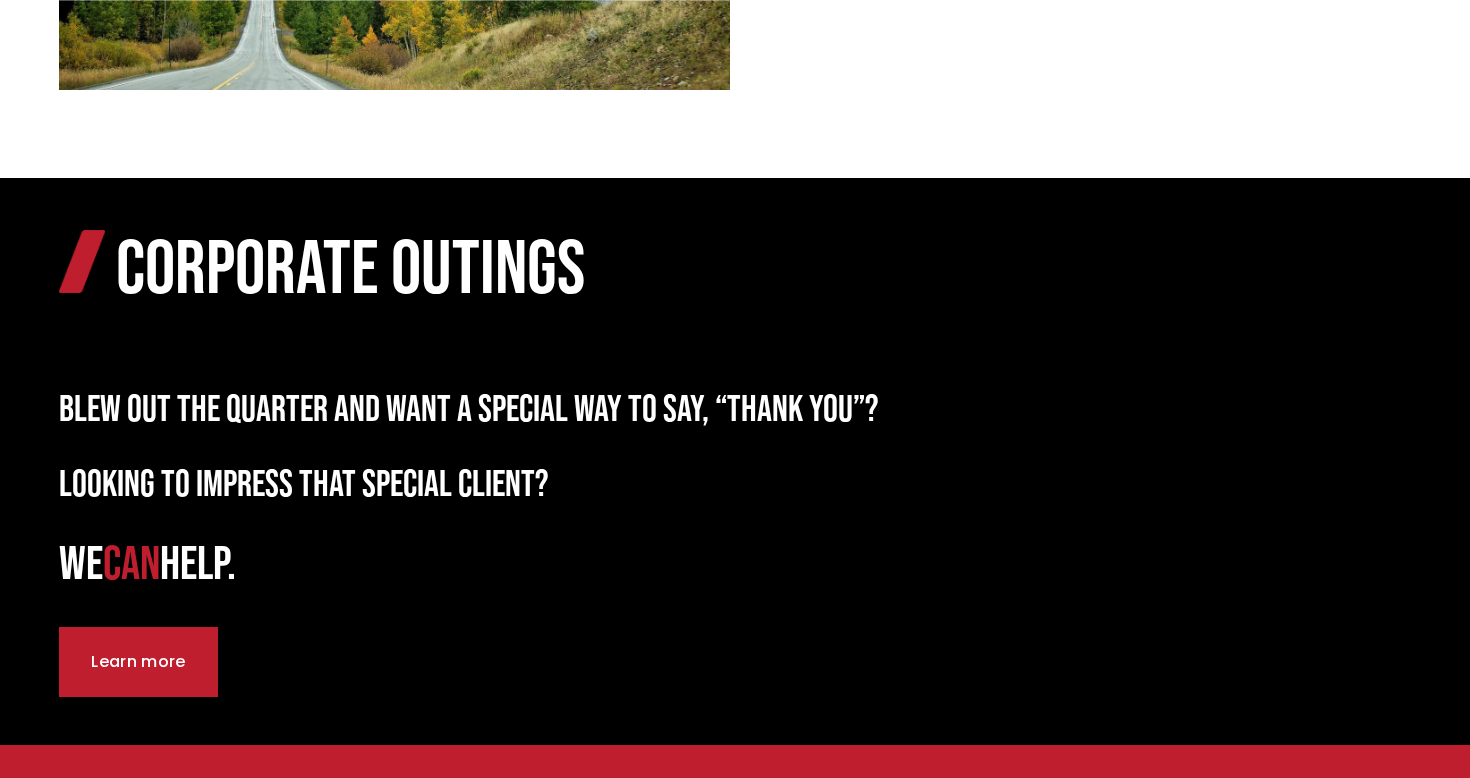 scroll, scrollTop: 3429, scrollLeft: 0, axis: vertical 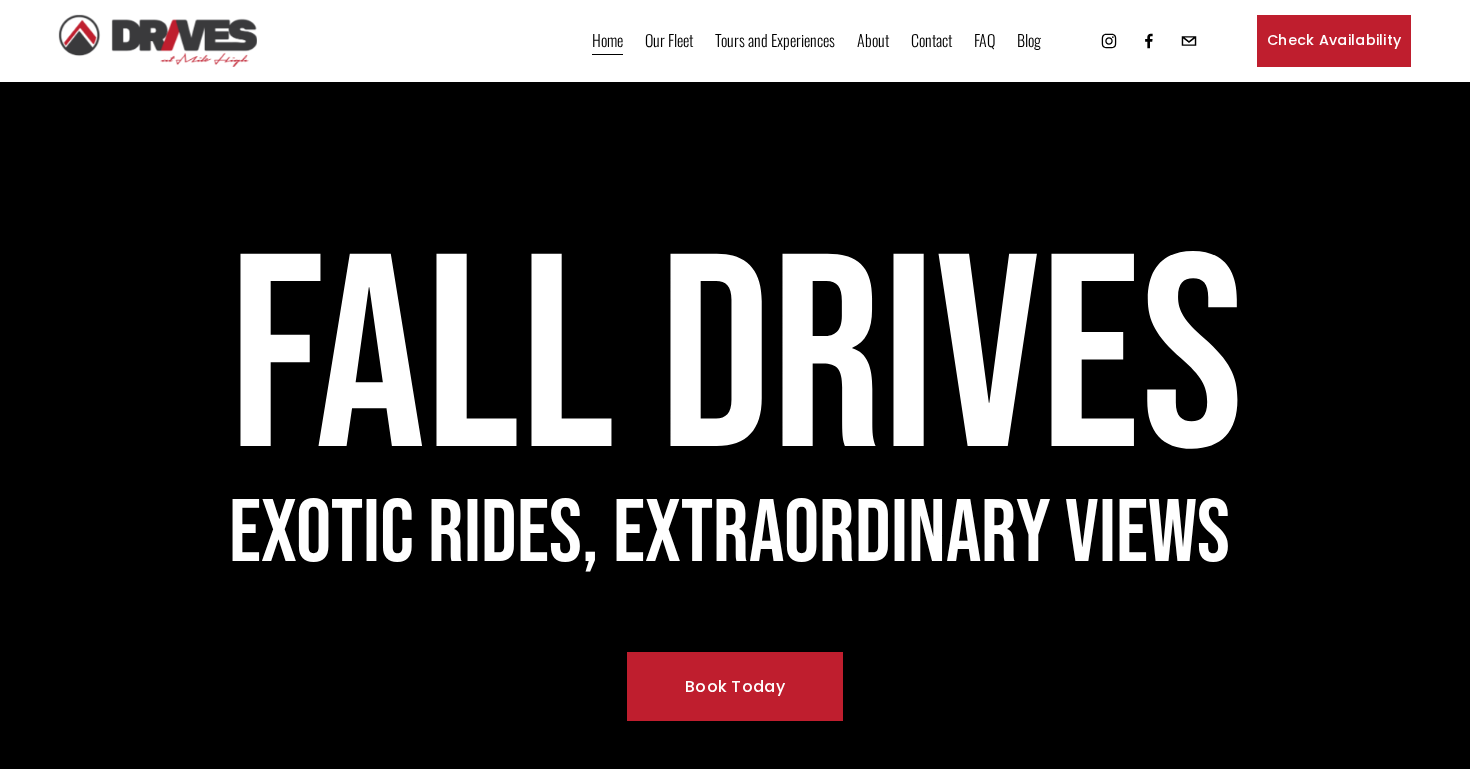 click on "Self Guided Tours" at bounding box center [0, 0] 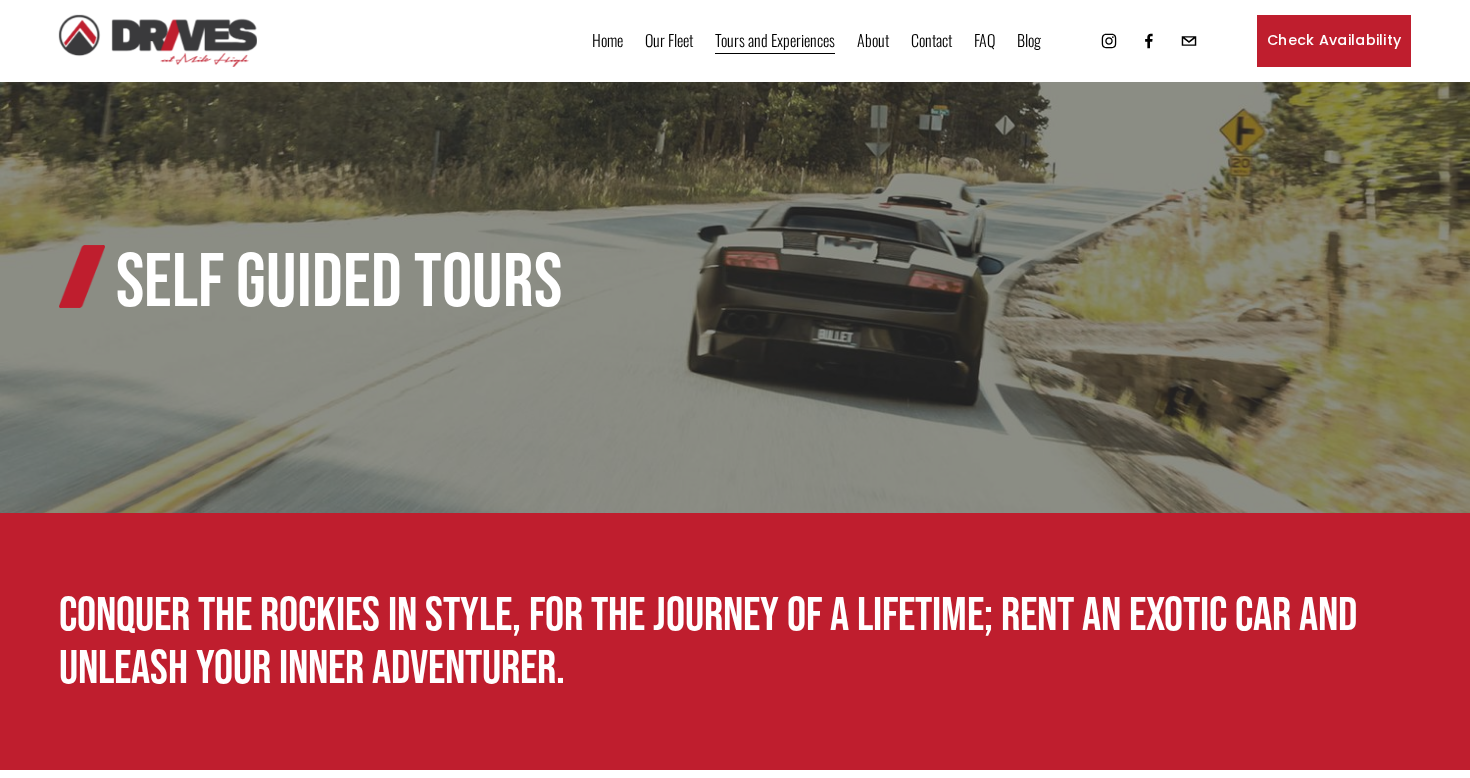 scroll, scrollTop: 0, scrollLeft: 0, axis: both 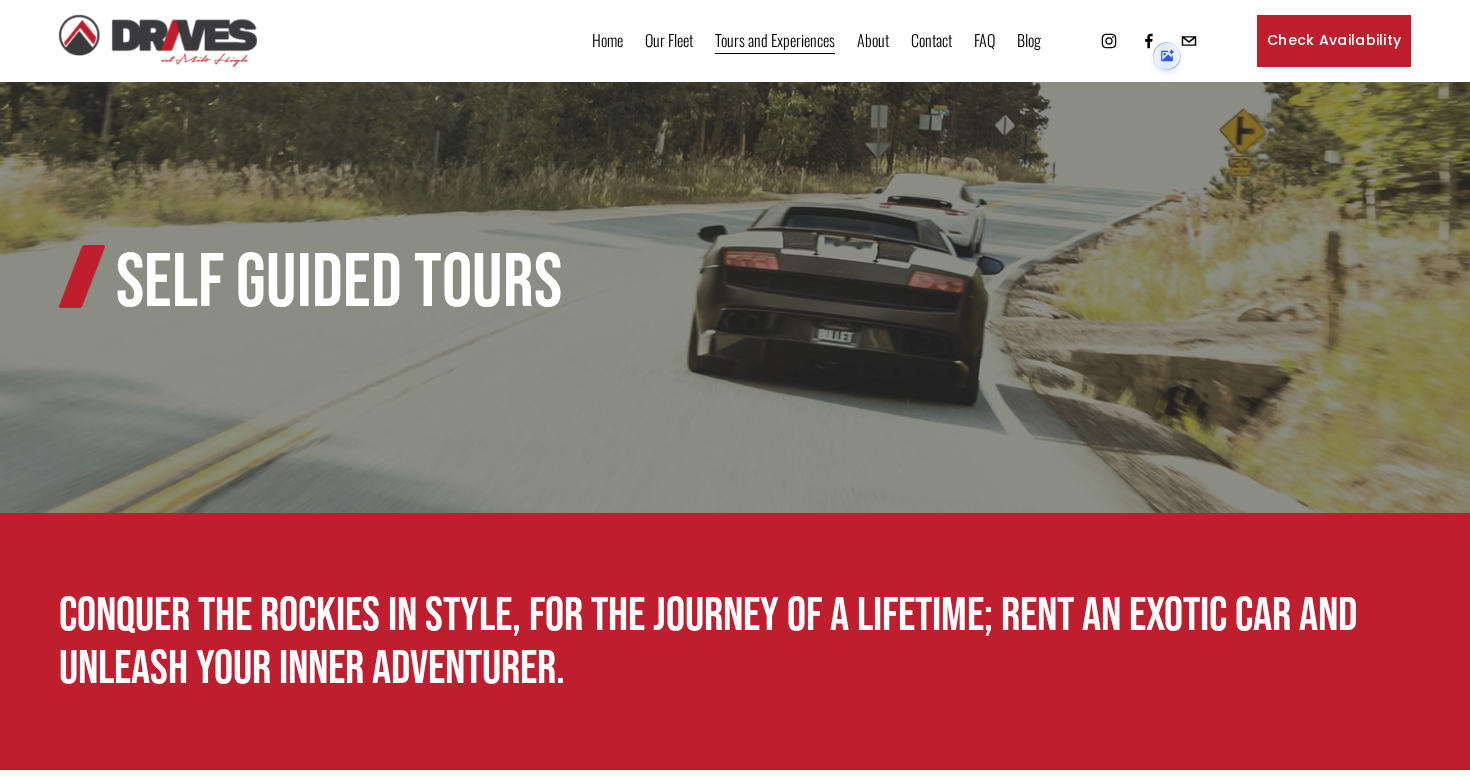 click on "Our Fleet" at bounding box center [669, 41] 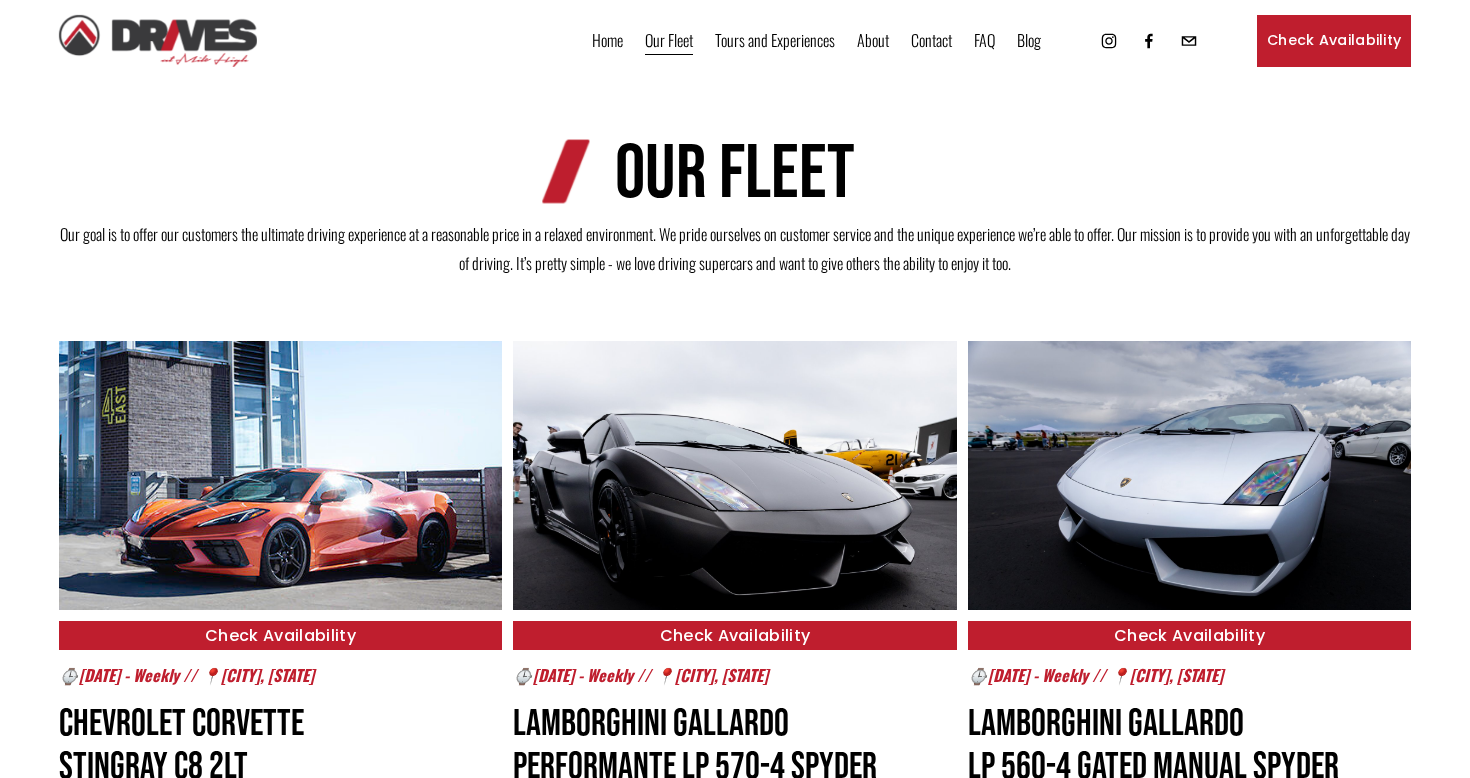 scroll, scrollTop: 0, scrollLeft: 0, axis: both 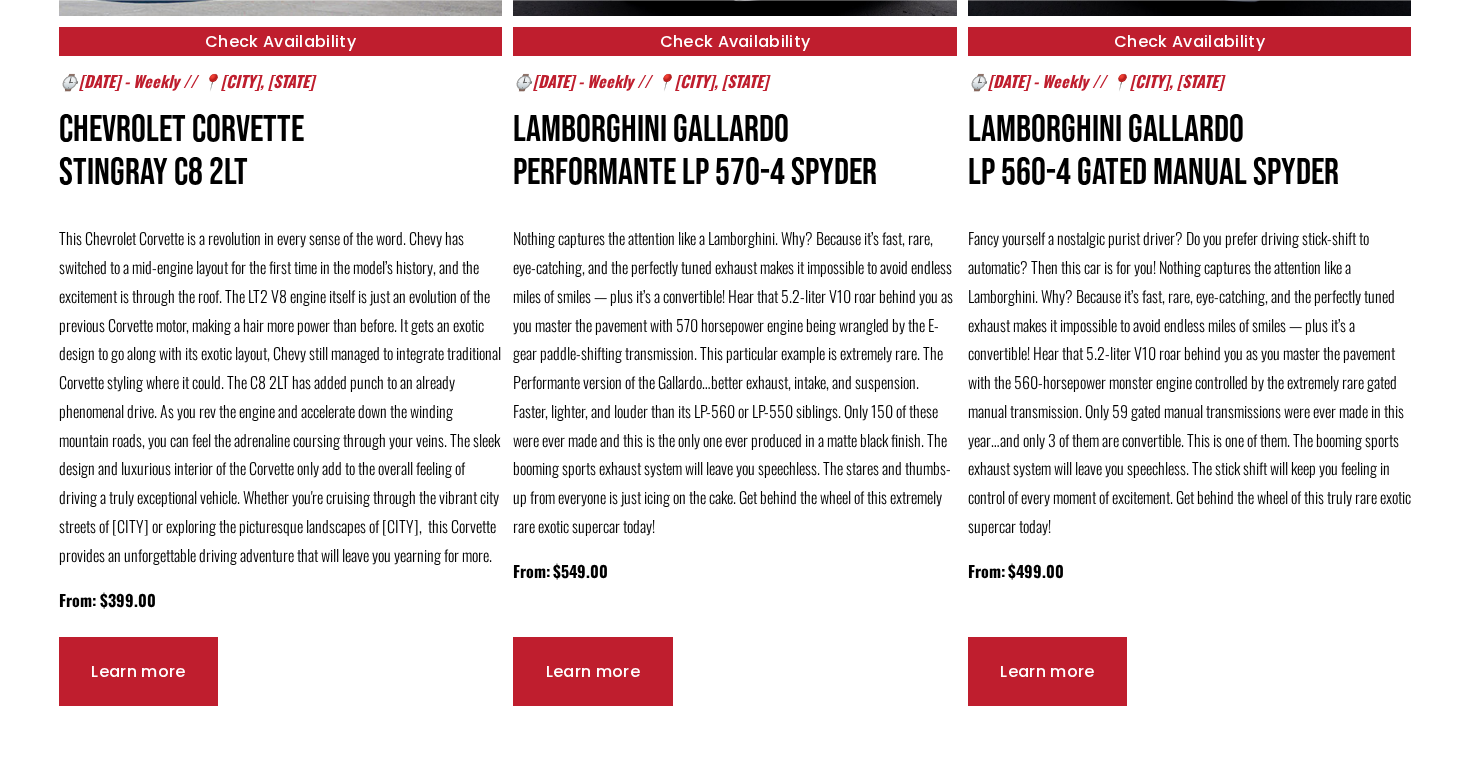 click on "Learn more" at bounding box center (592, 671) 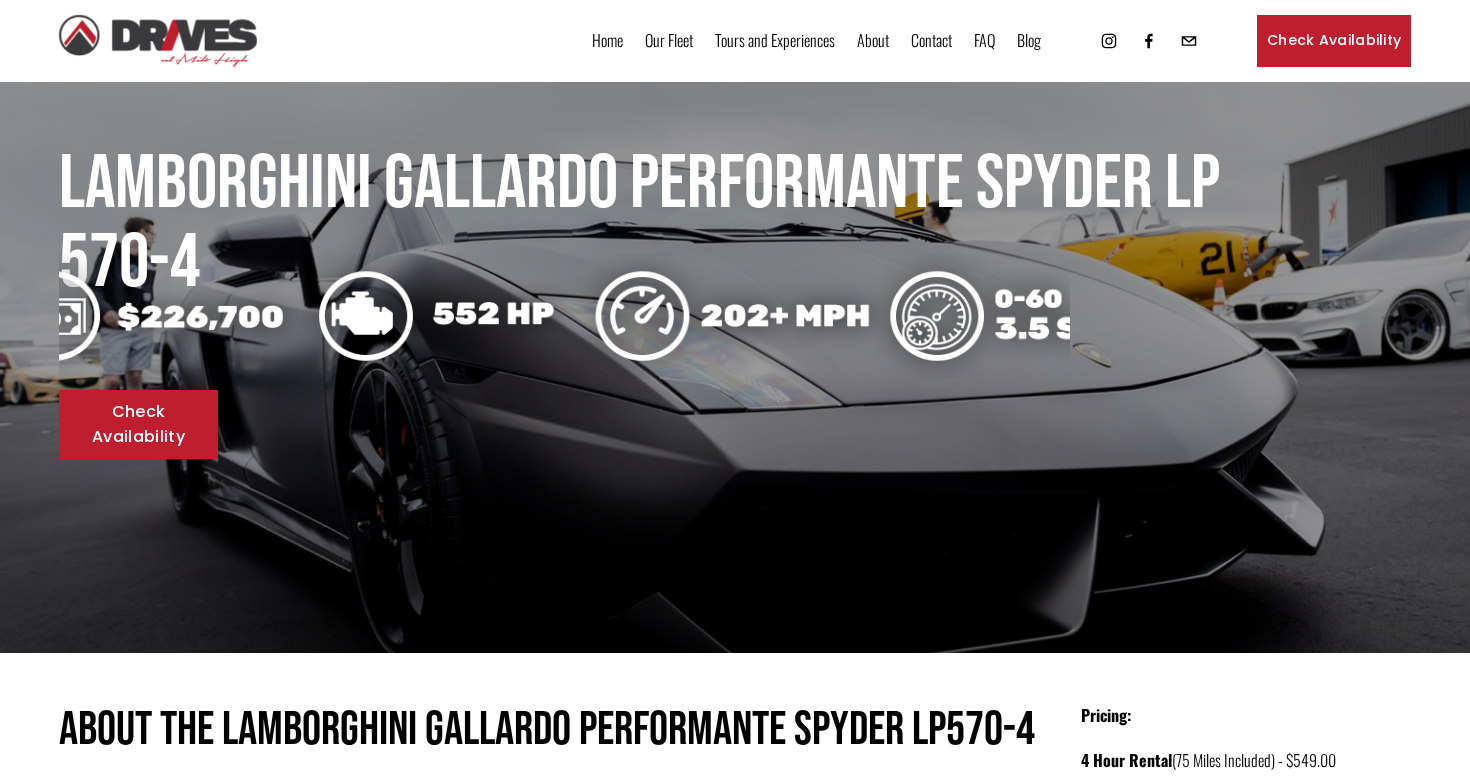 scroll, scrollTop: 0, scrollLeft: 0, axis: both 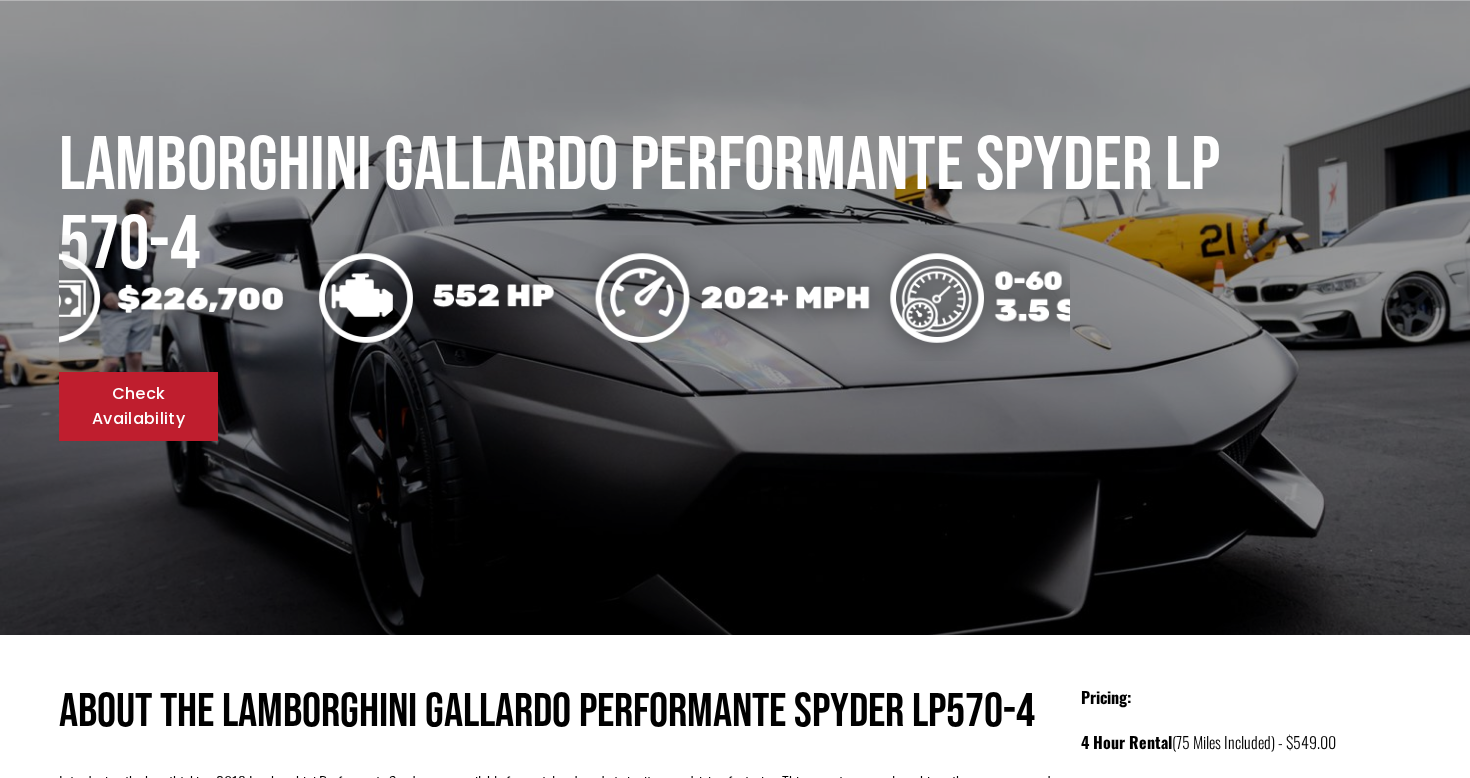 click on "Check Availability" at bounding box center [138, 406] 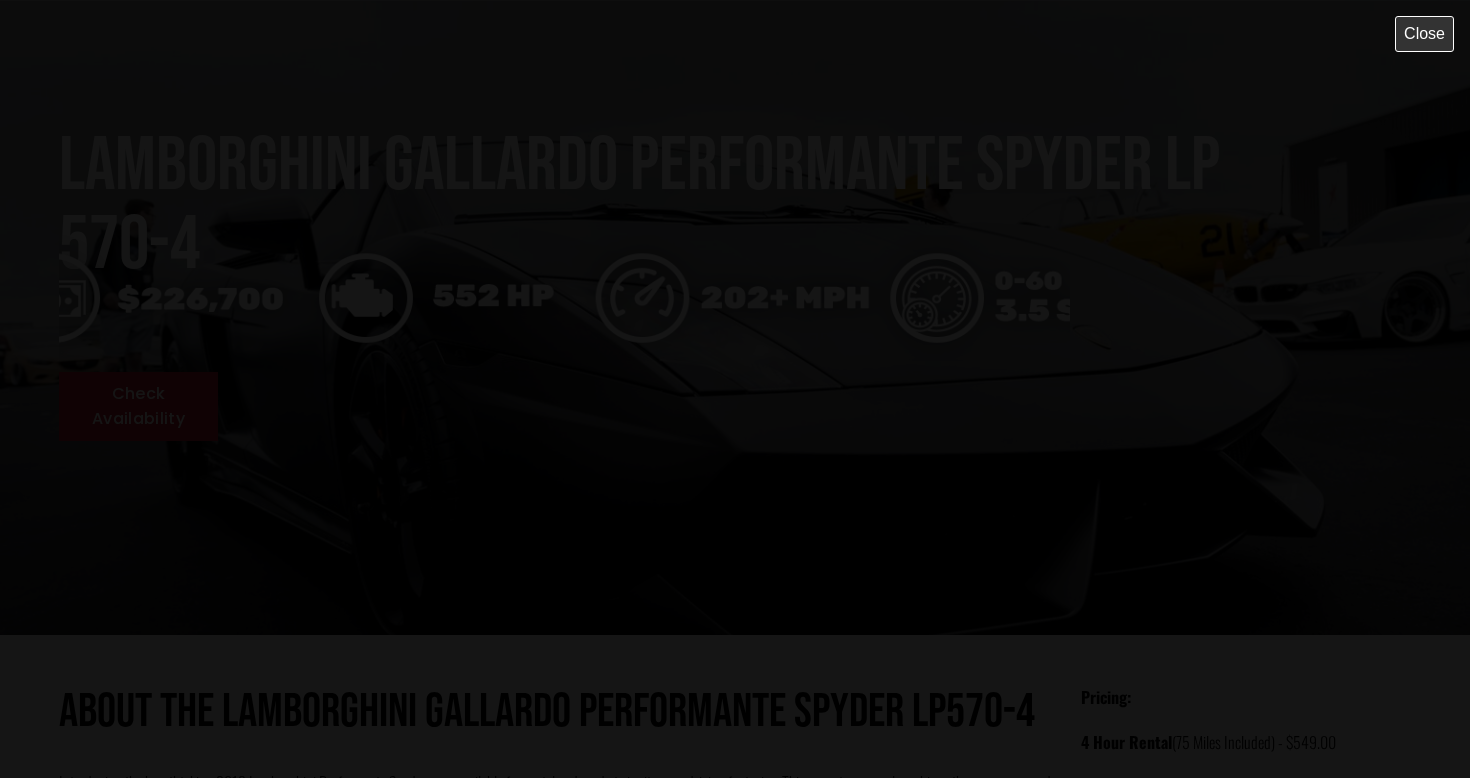 scroll, scrollTop: 0, scrollLeft: 0, axis: both 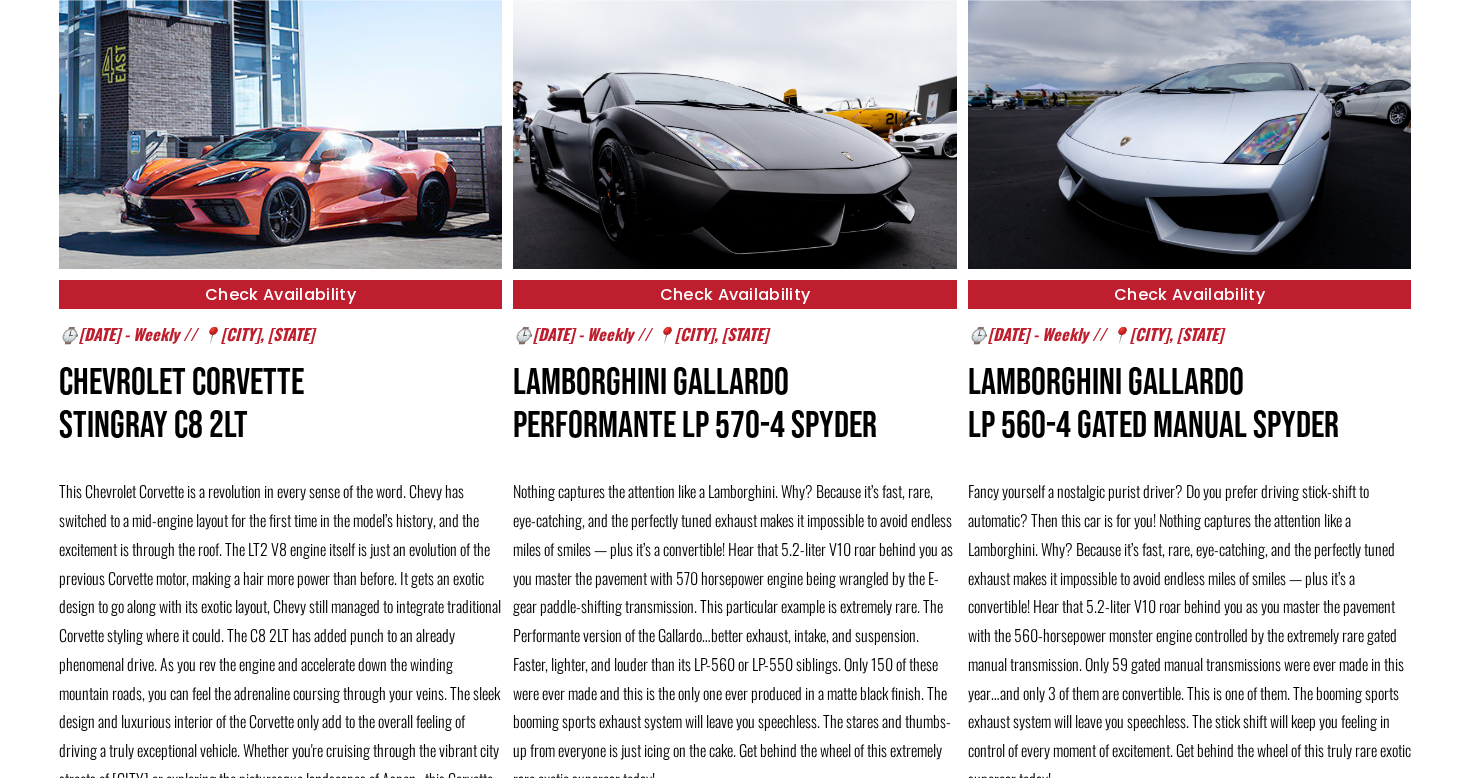 click on "Check Availability" at bounding box center [734, 294] 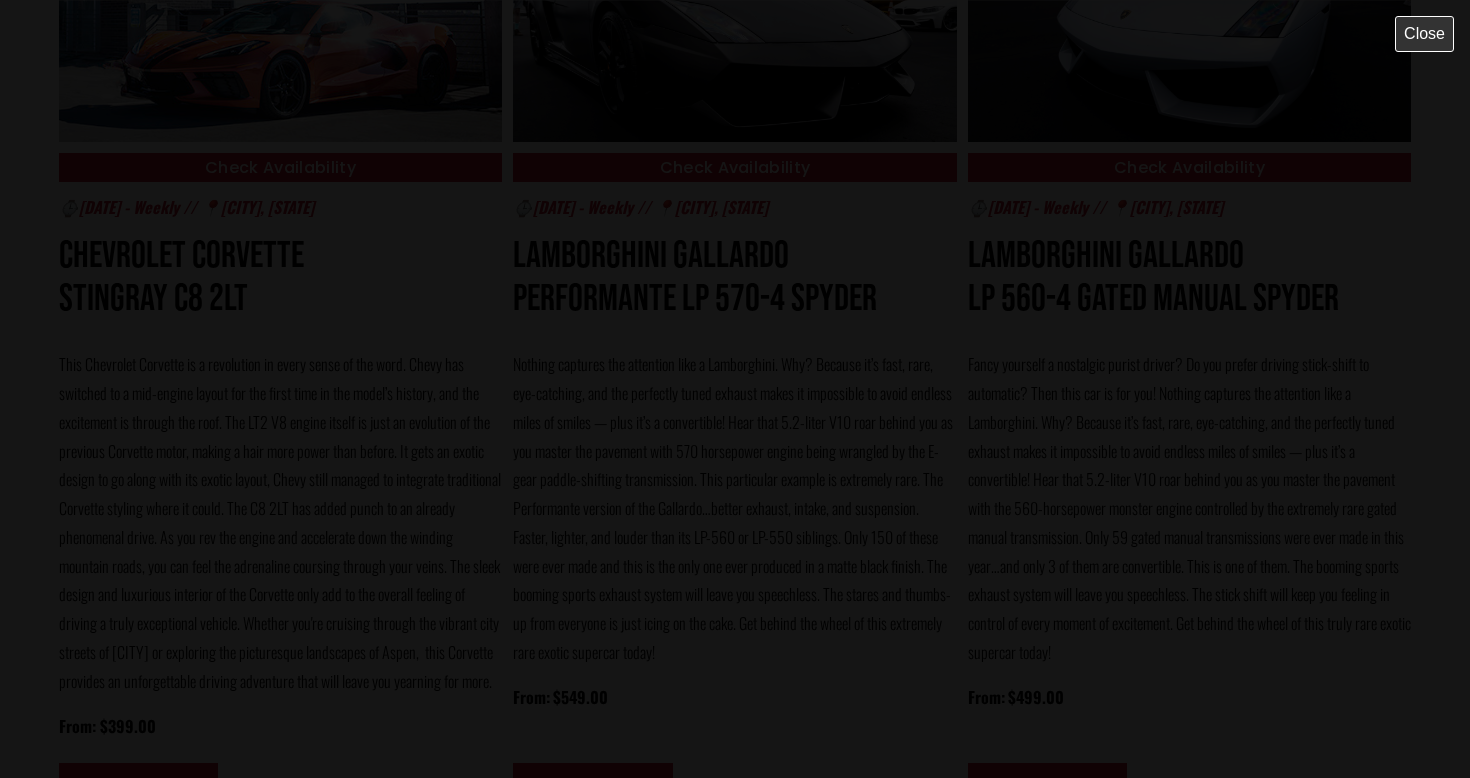 scroll, scrollTop: 470, scrollLeft: 0, axis: vertical 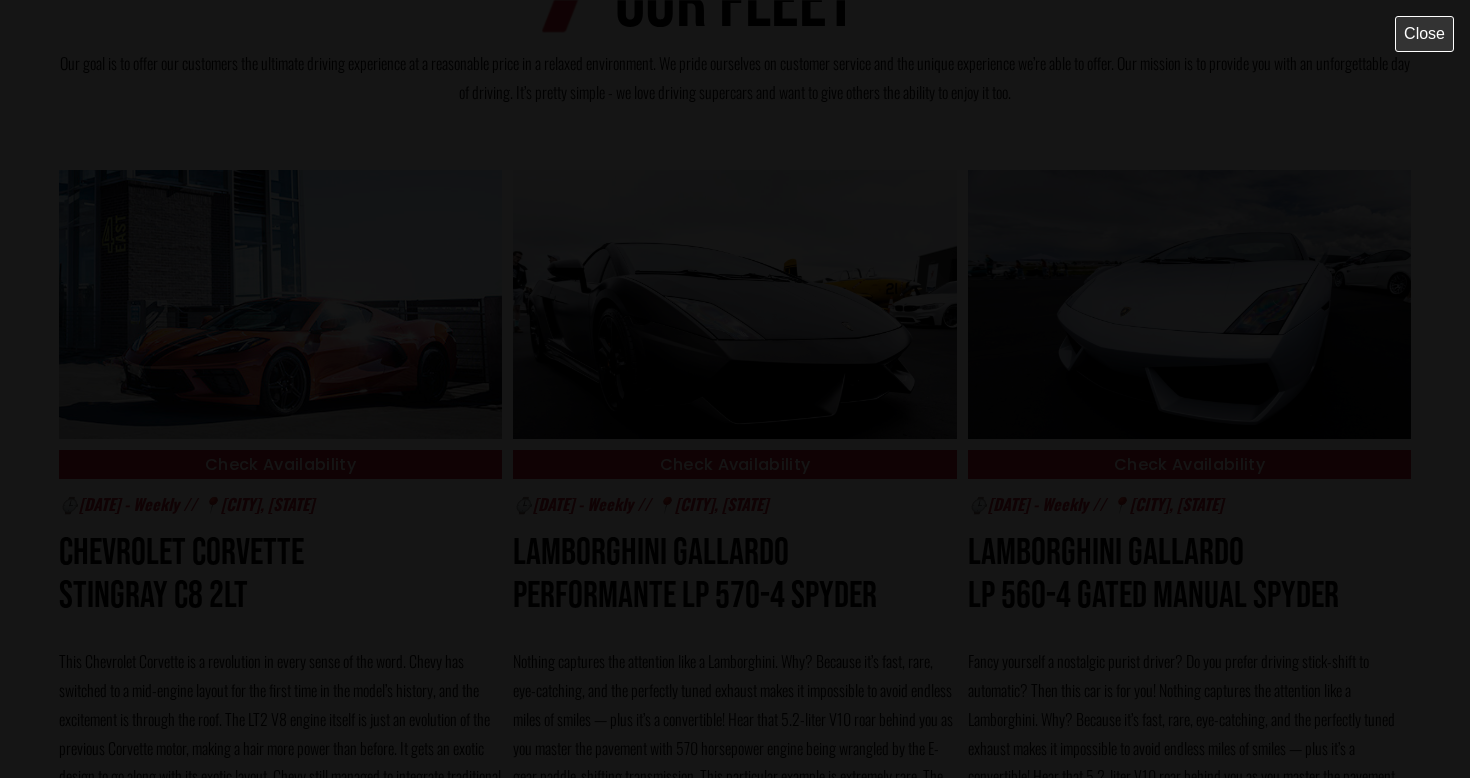 click at bounding box center (735, 389) 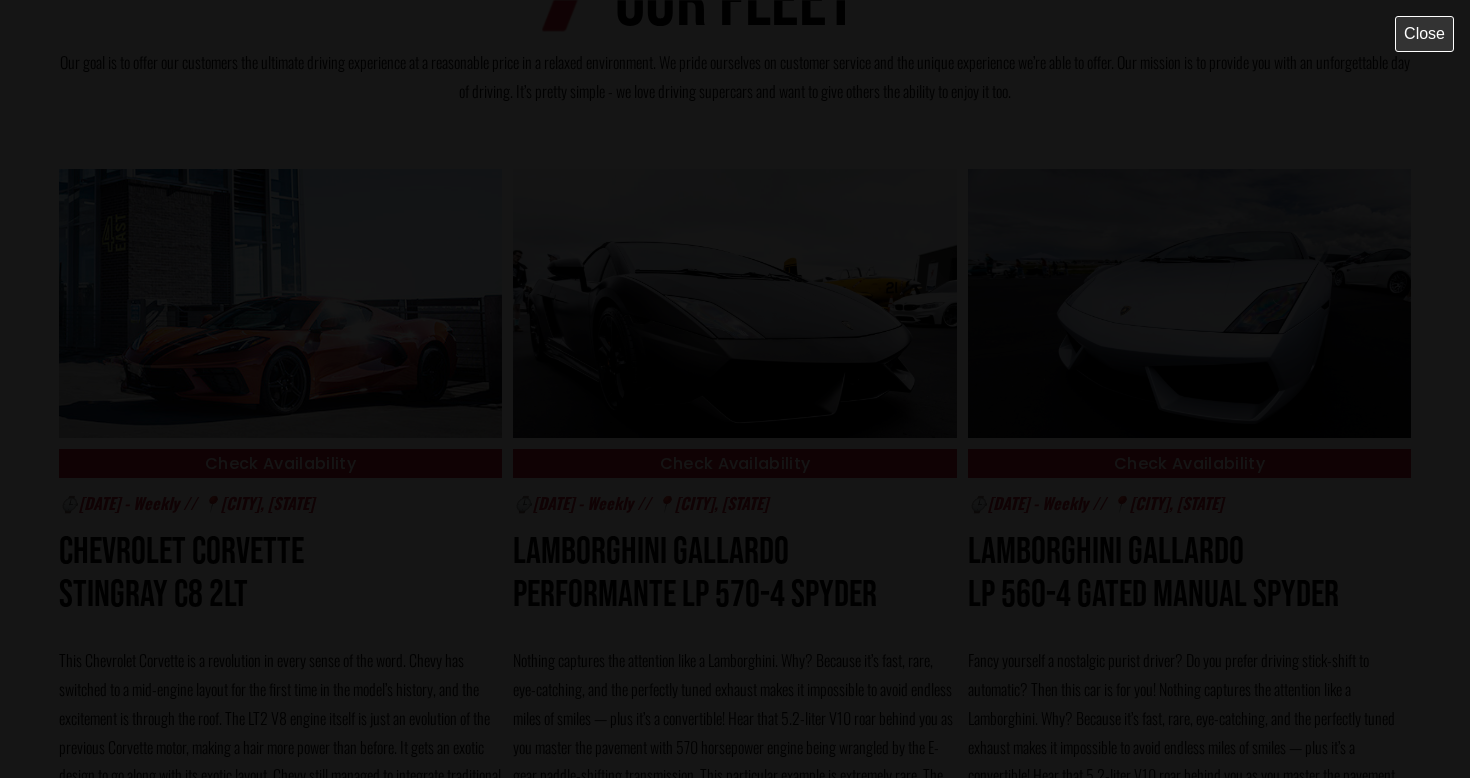scroll, scrollTop: 1113, scrollLeft: 0, axis: vertical 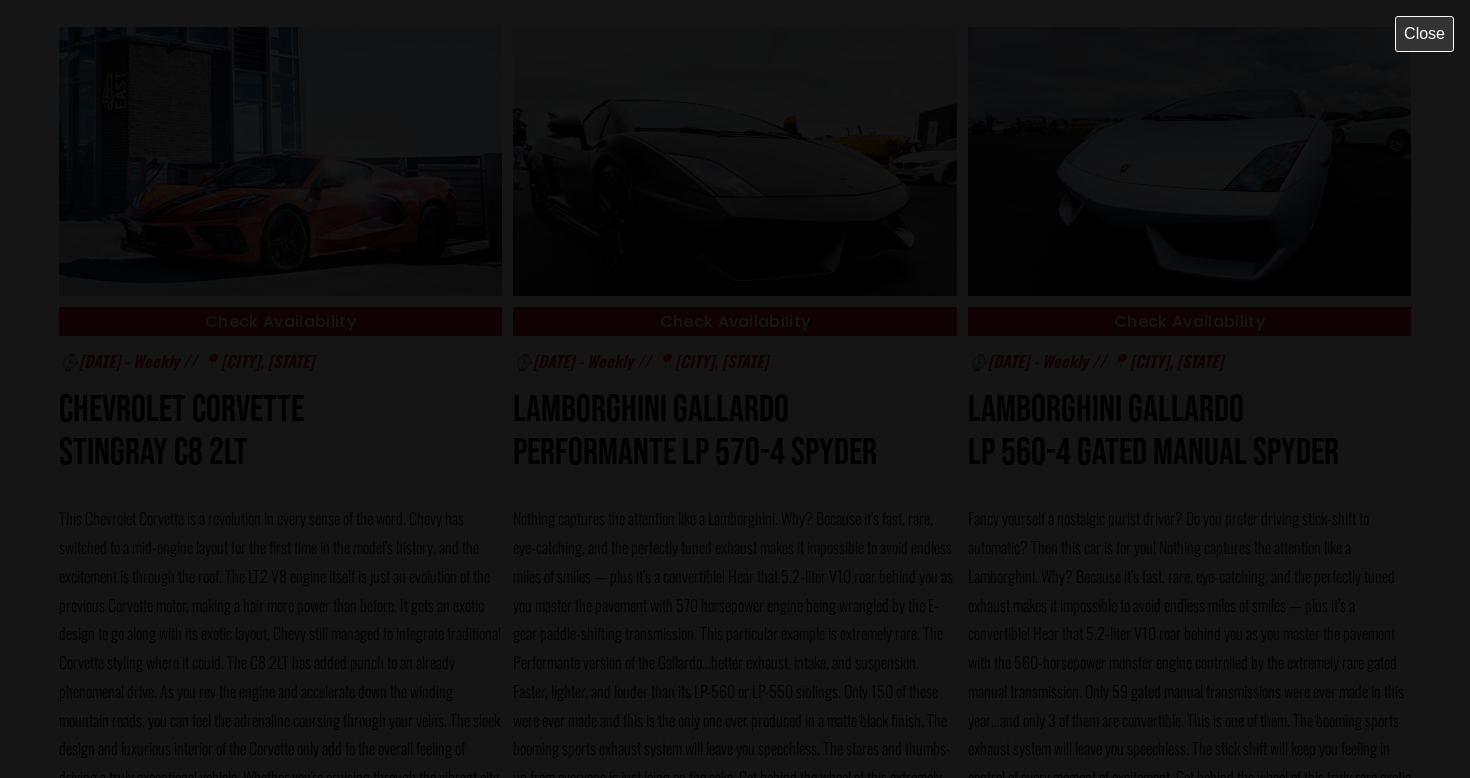 click at bounding box center [735, 389] 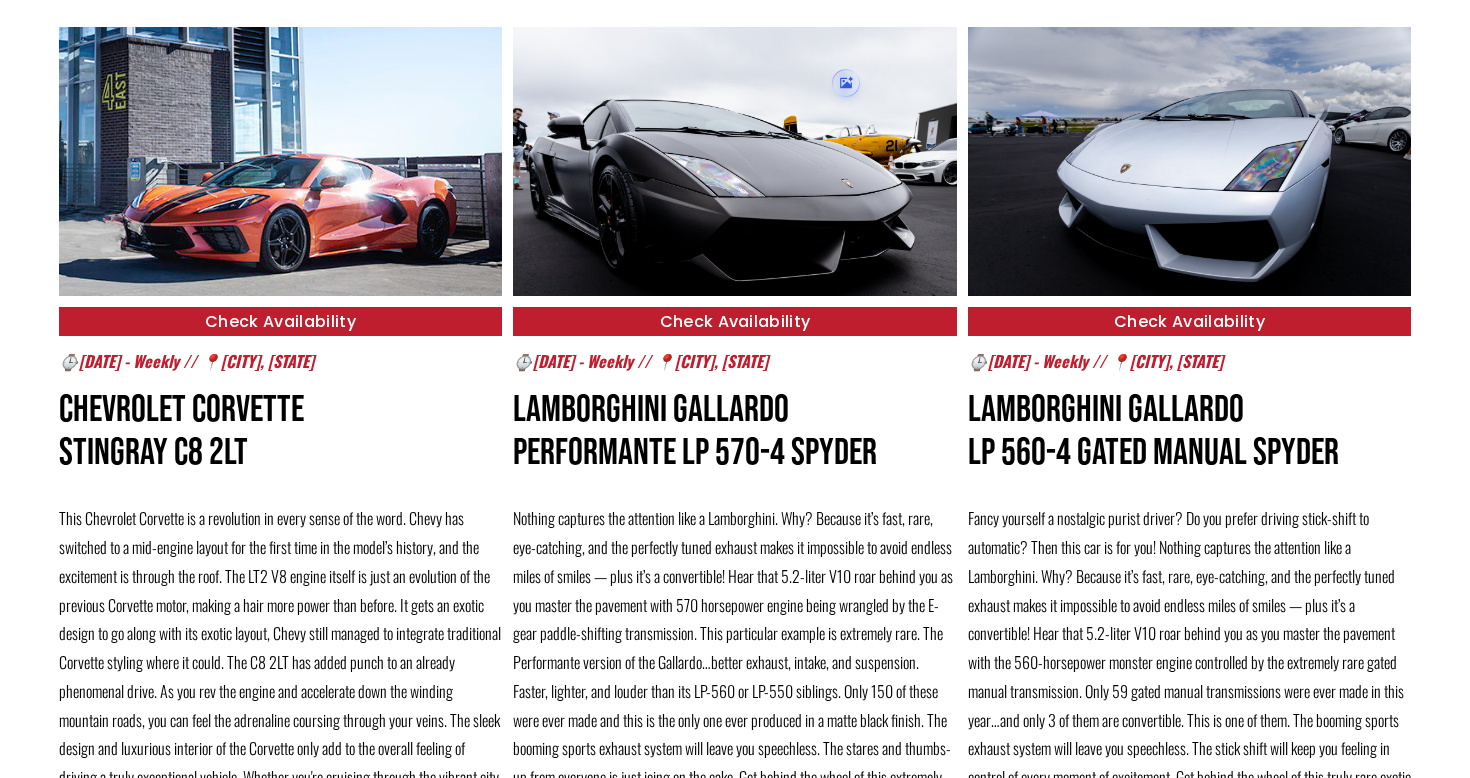 click on "Check Availability" at bounding box center [734, 321] 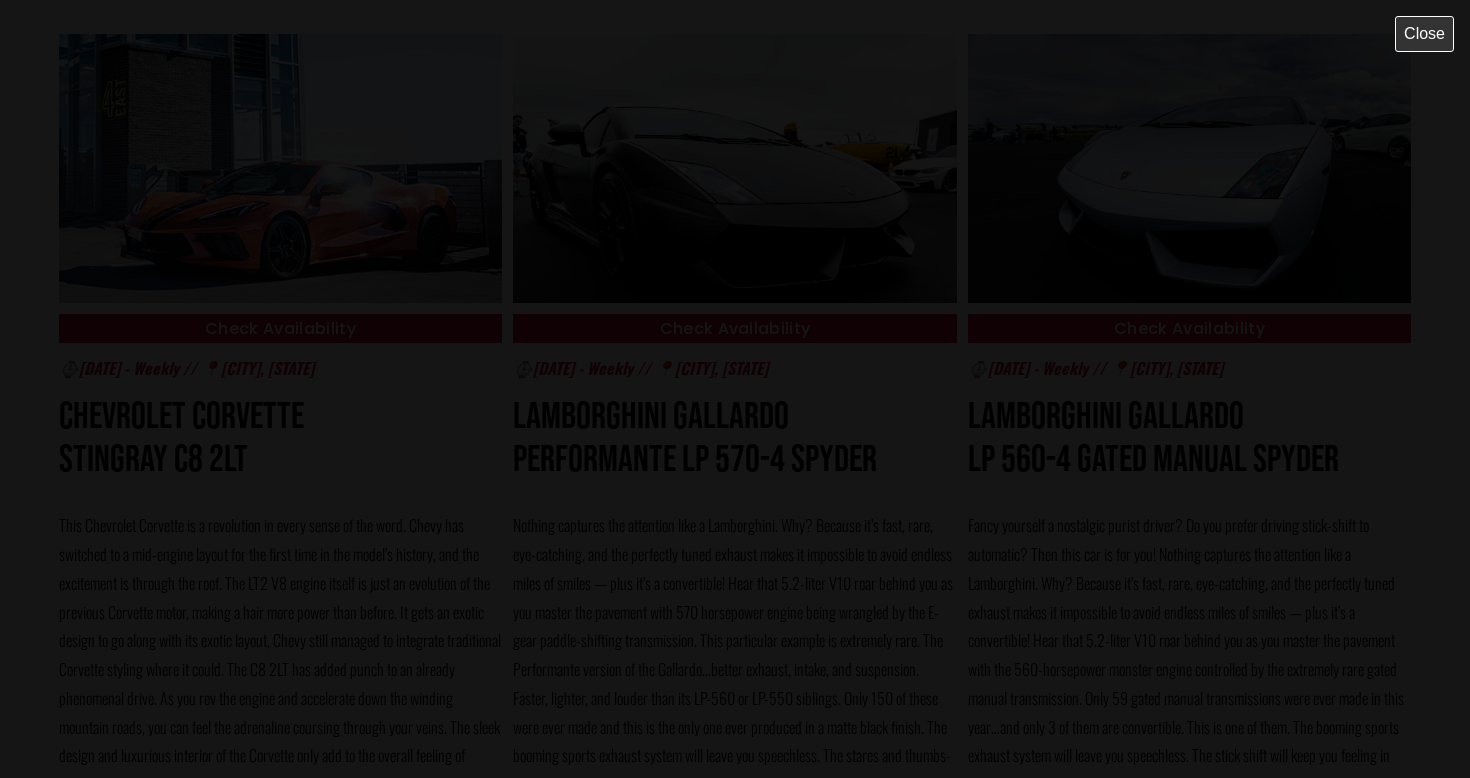 scroll, scrollTop: 0, scrollLeft: 0, axis: both 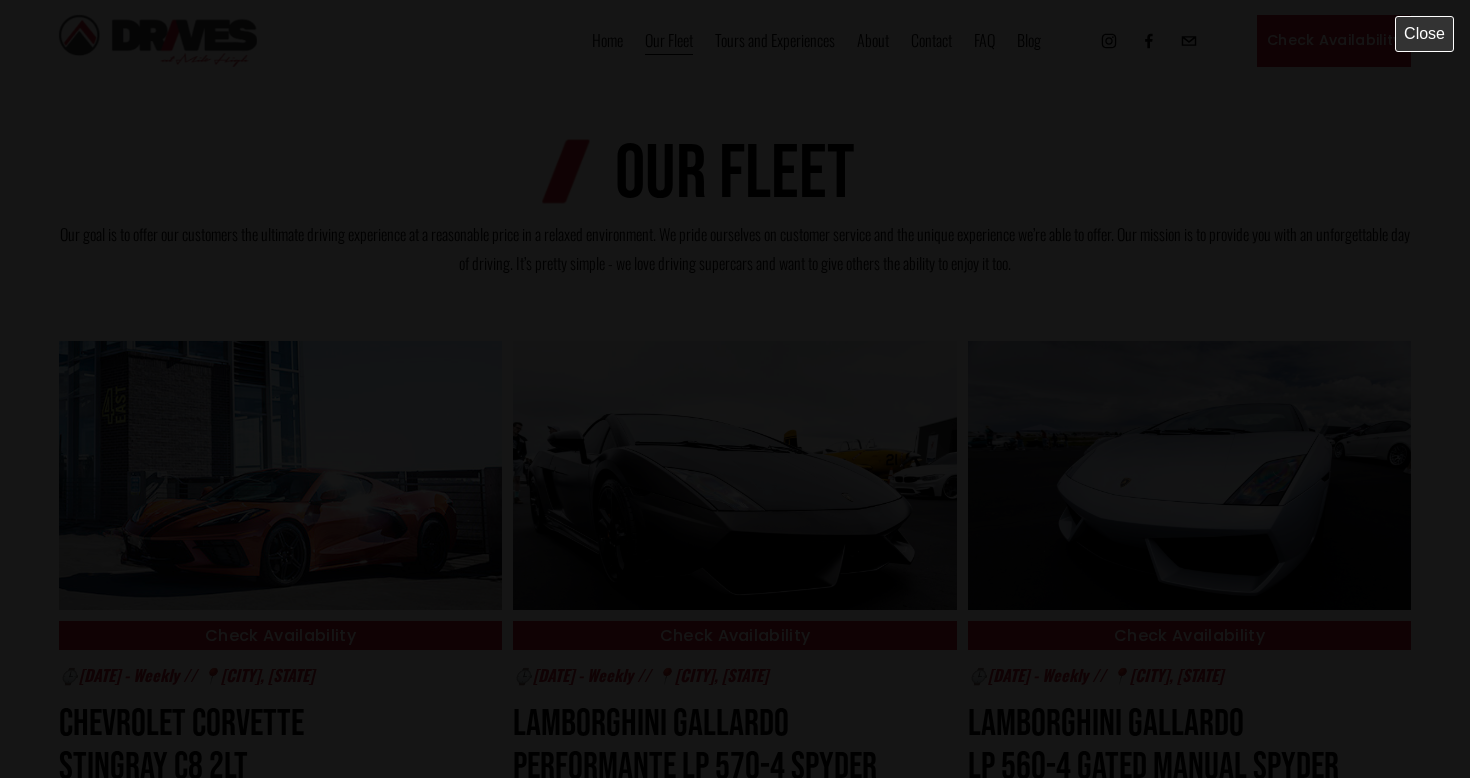click at bounding box center (735, 389) 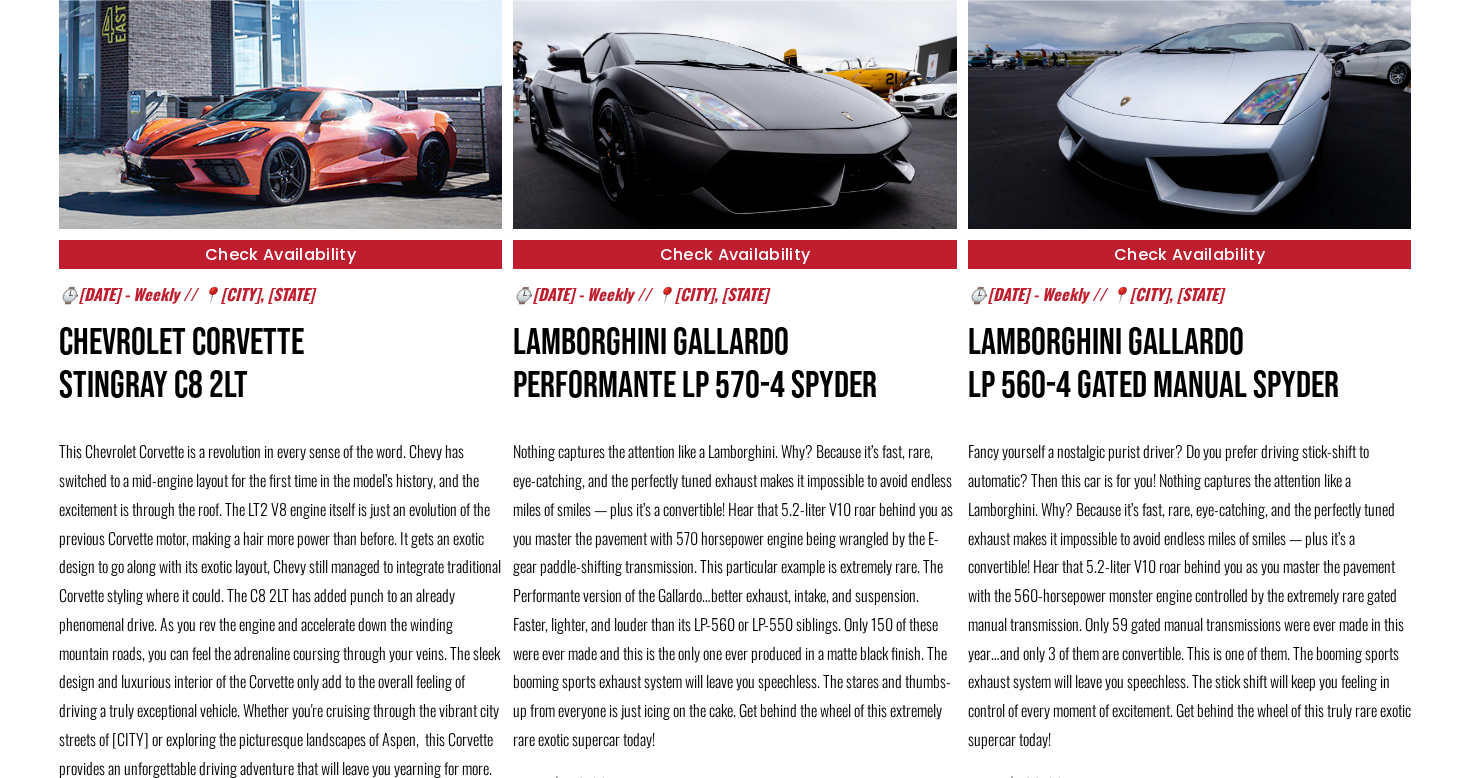 scroll, scrollTop: 377, scrollLeft: 0, axis: vertical 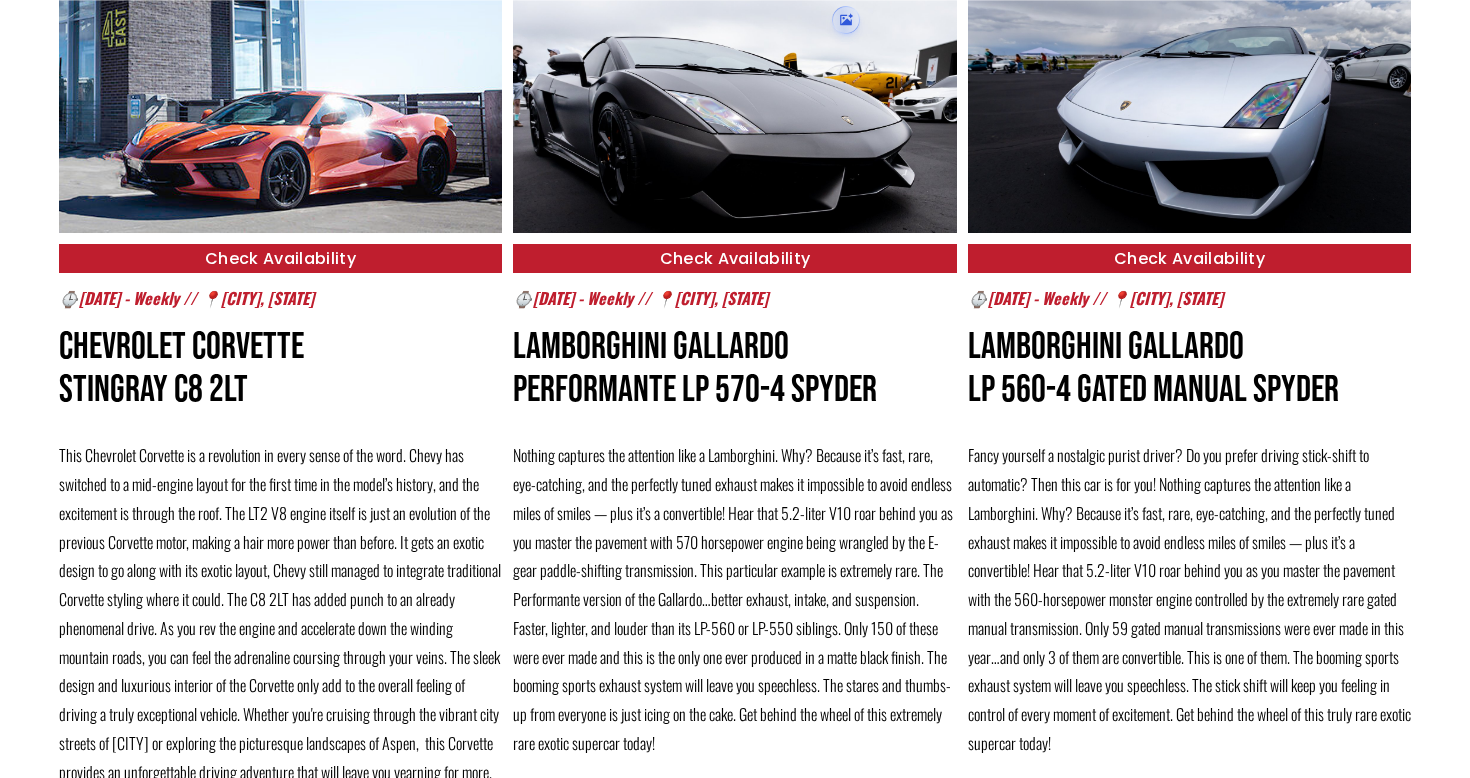 click at bounding box center [734, 98] 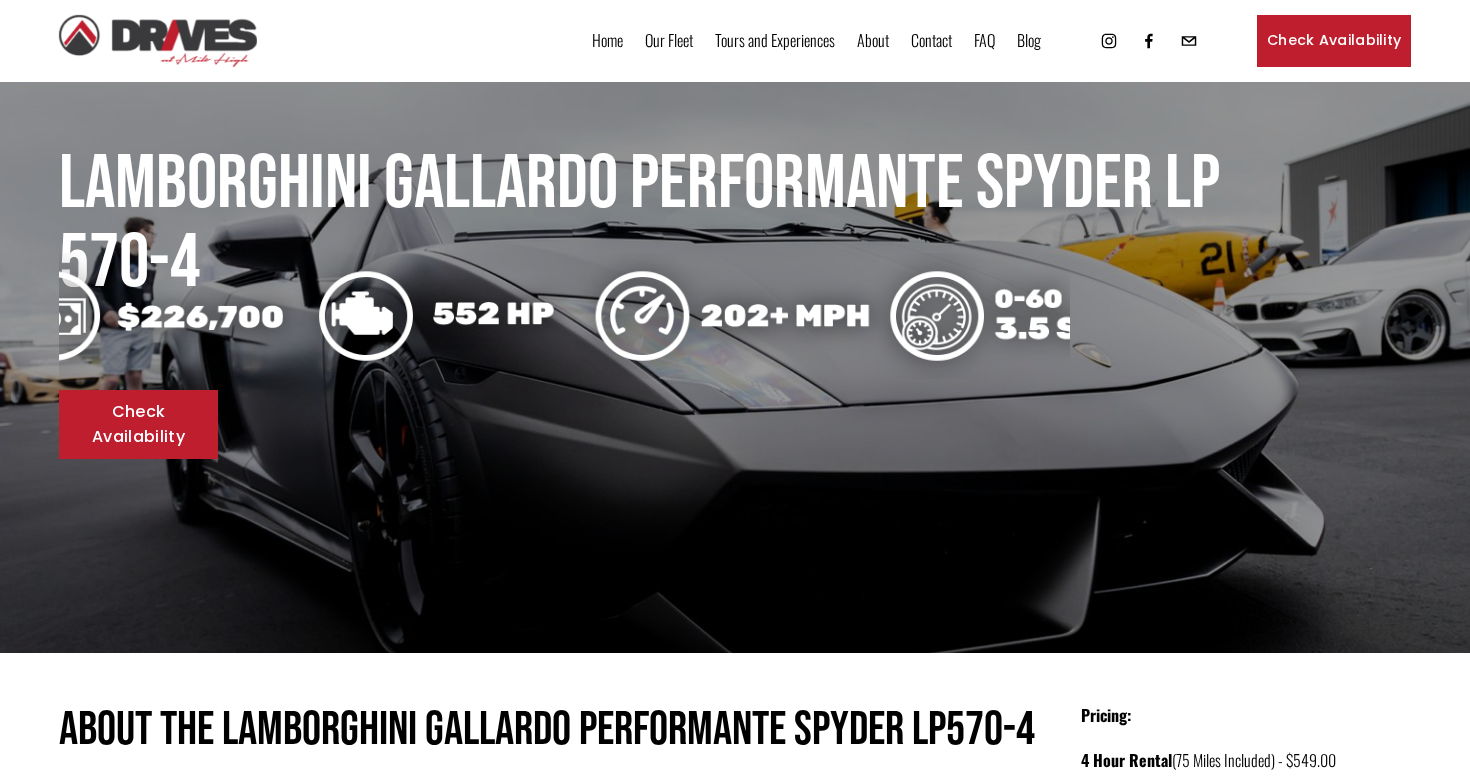 scroll, scrollTop: 0, scrollLeft: 0, axis: both 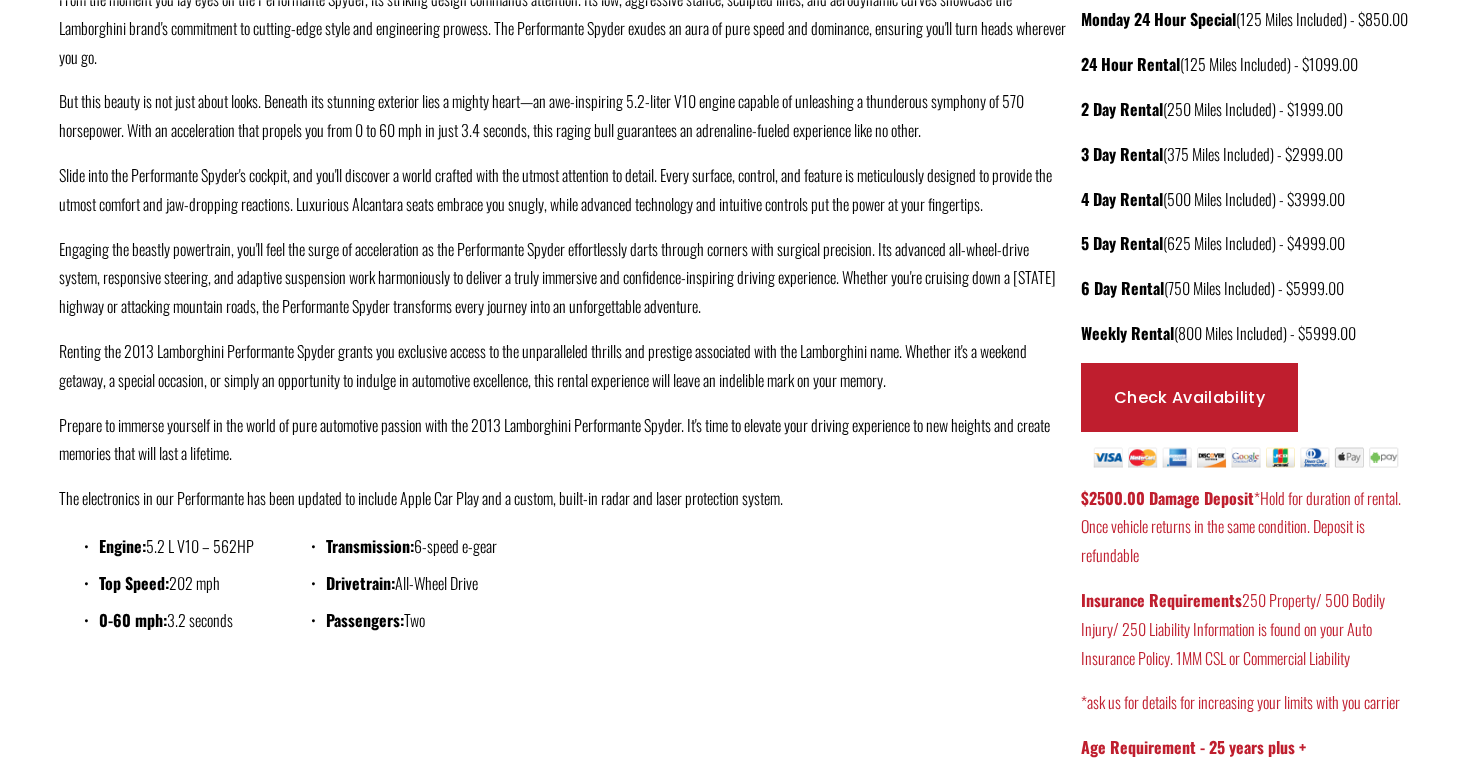 click on "Check Availability" at bounding box center (1189, 398) 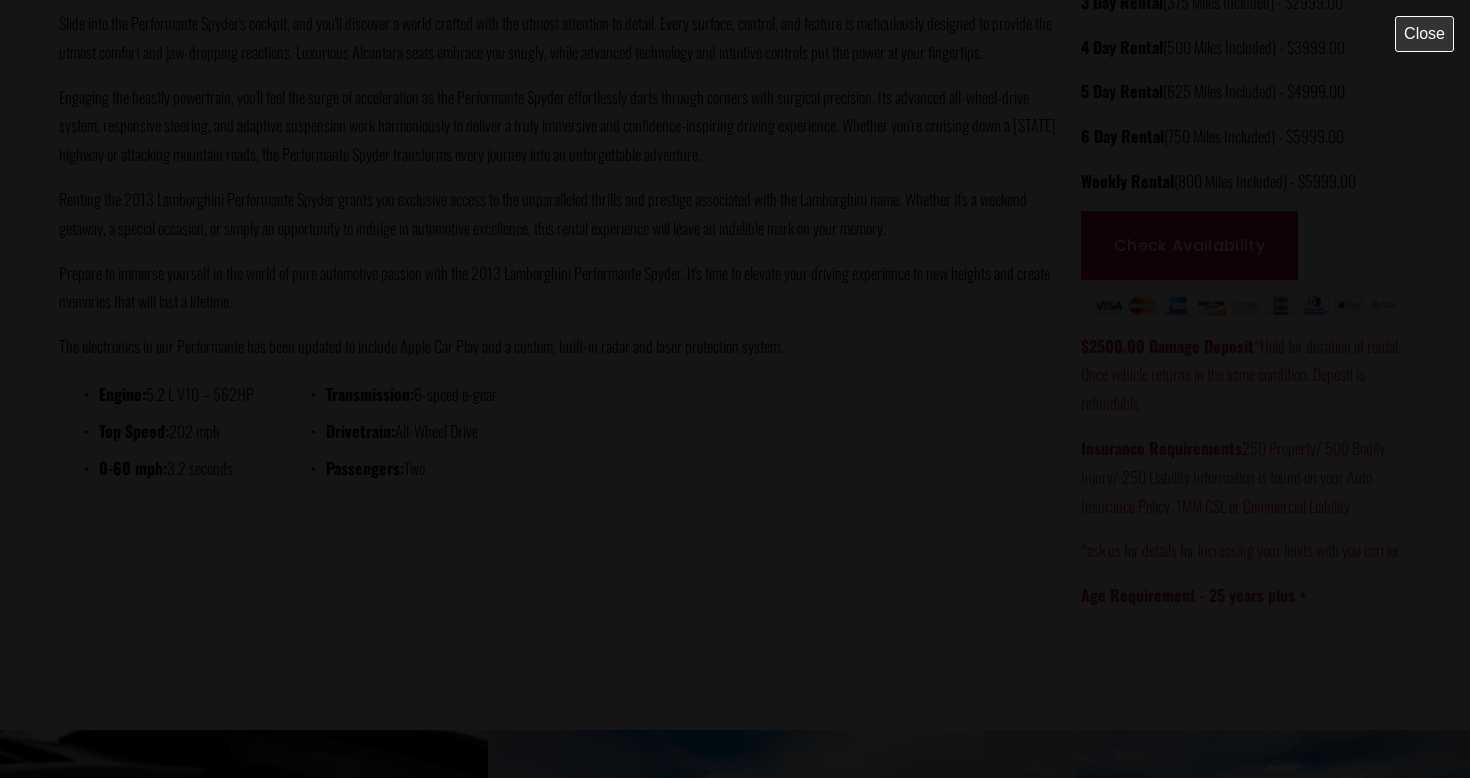 scroll, scrollTop: 1026, scrollLeft: 0, axis: vertical 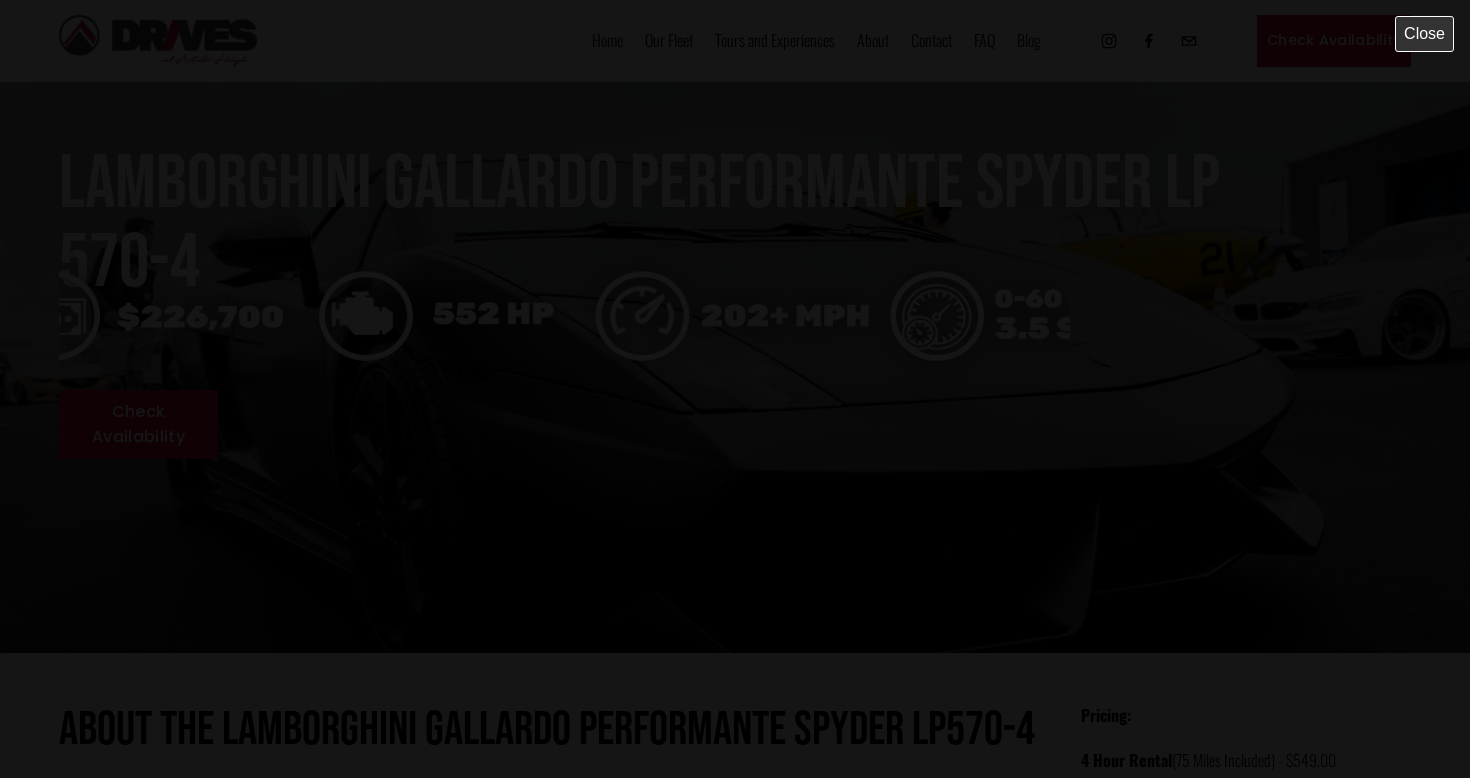 click on "Close" at bounding box center (1424, 34) 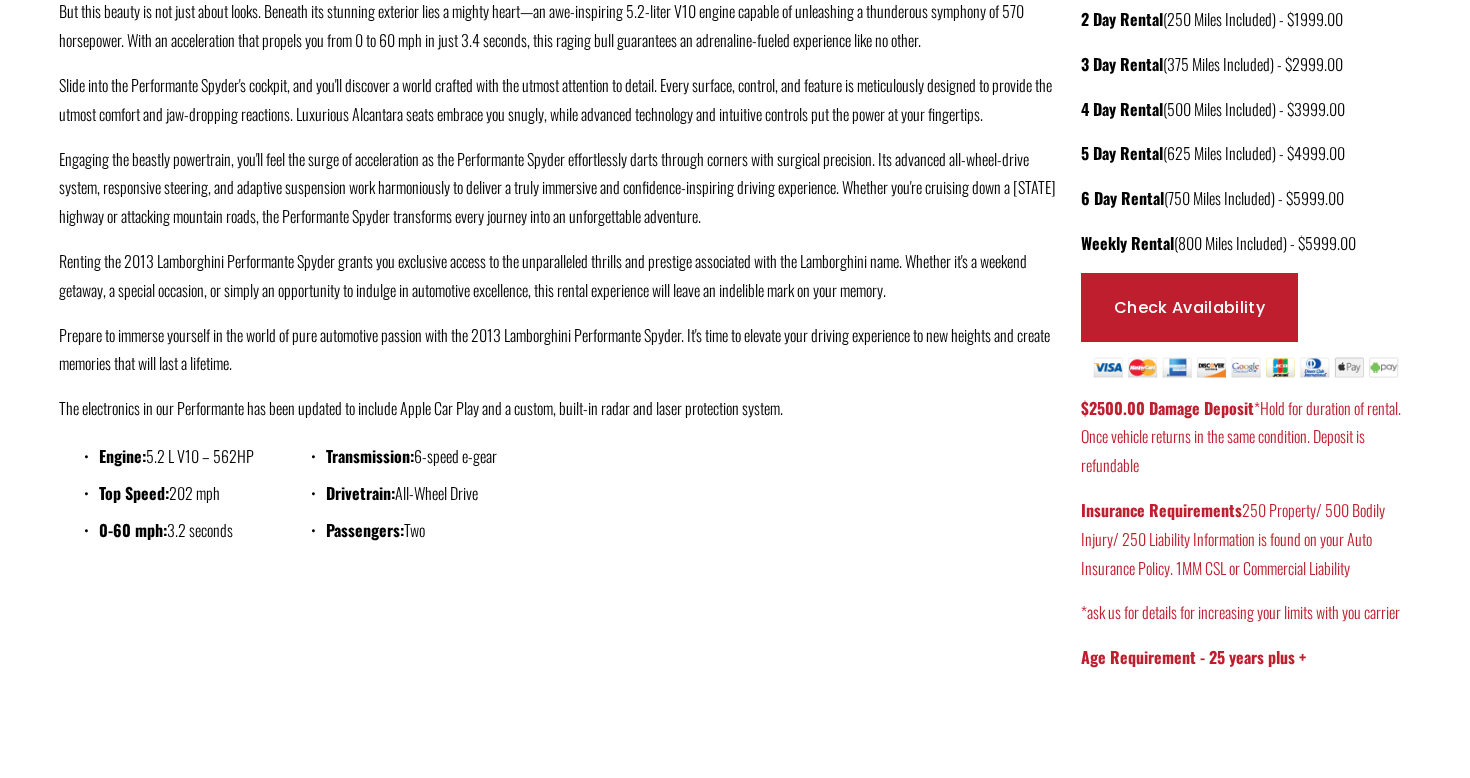 scroll, scrollTop: 925, scrollLeft: 0, axis: vertical 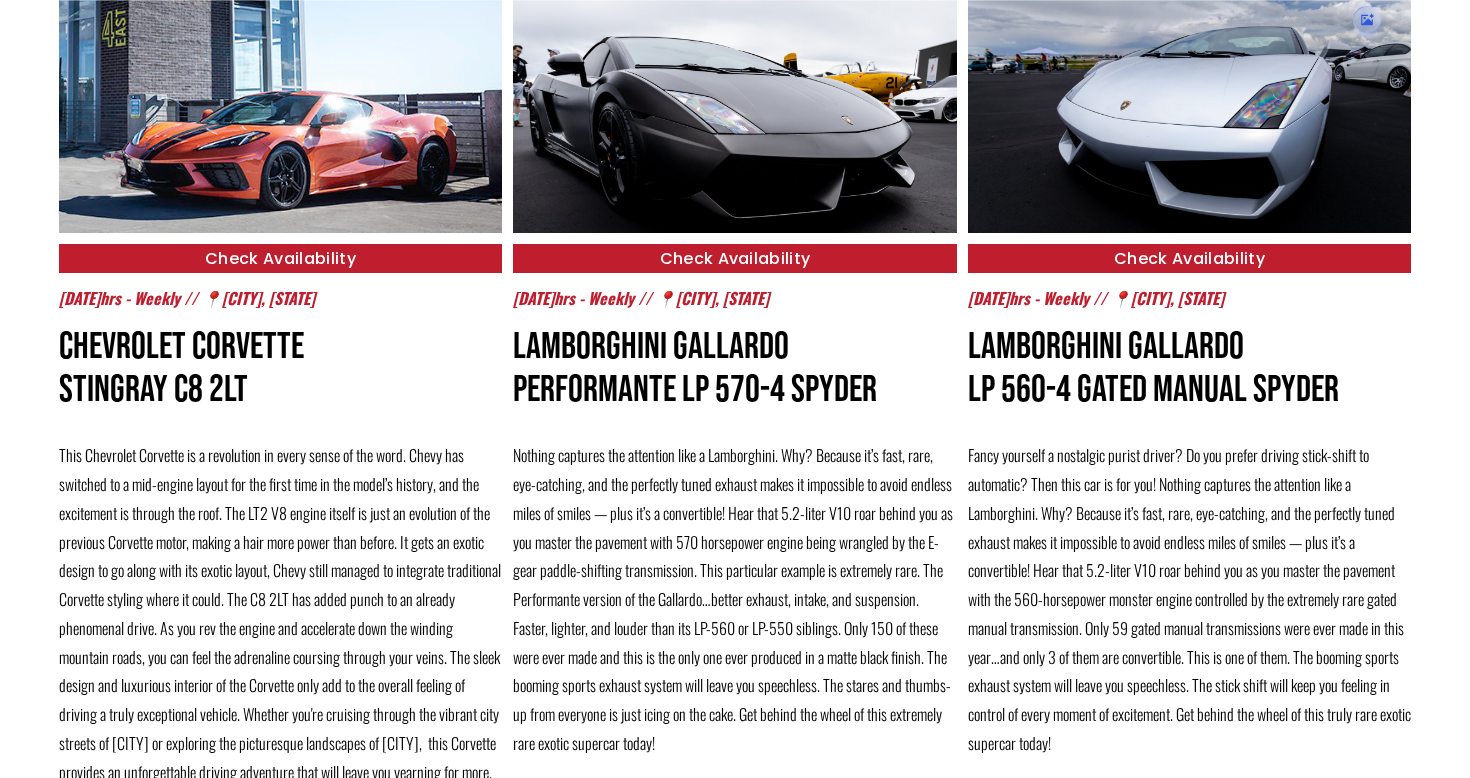 click at bounding box center [1189, 98] 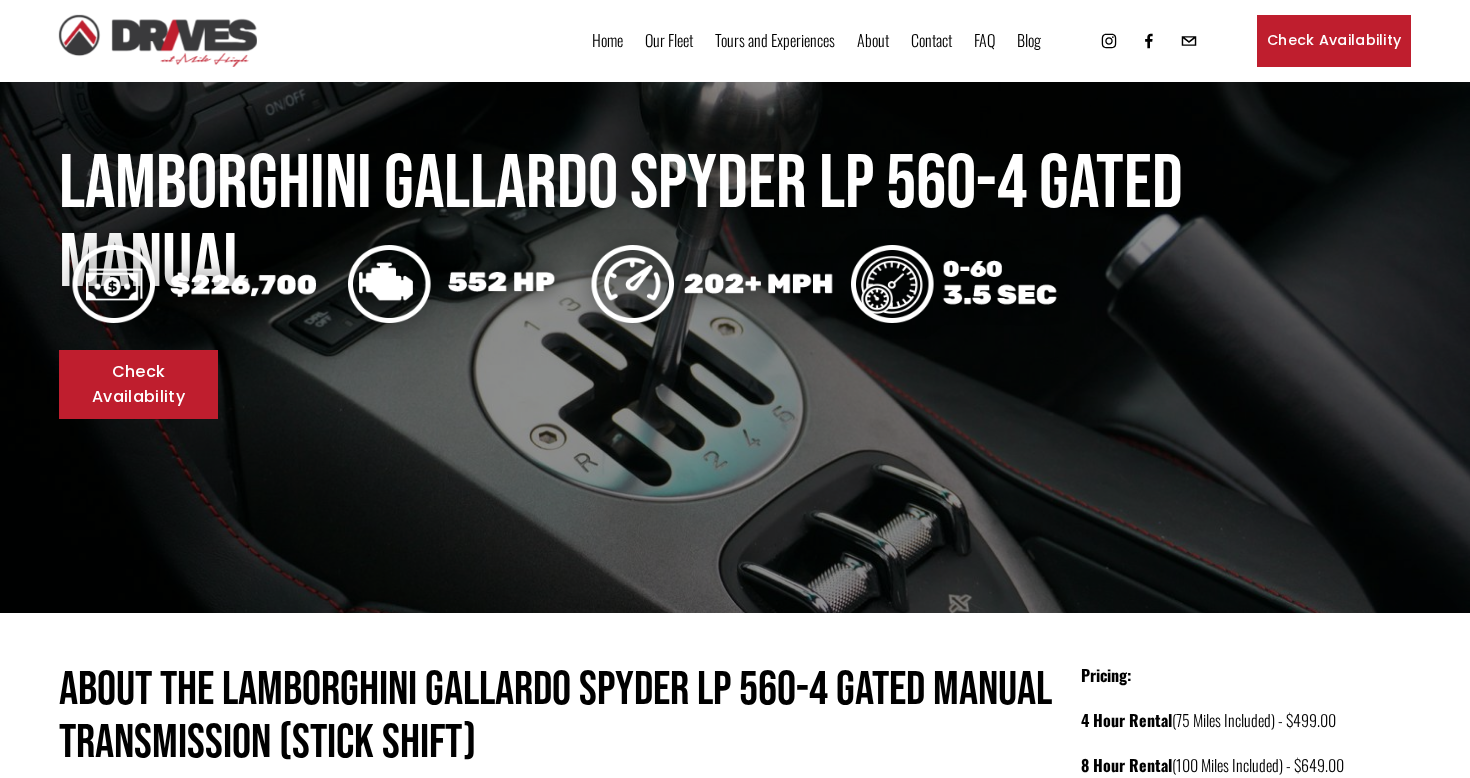 scroll, scrollTop: 0, scrollLeft: 0, axis: both 